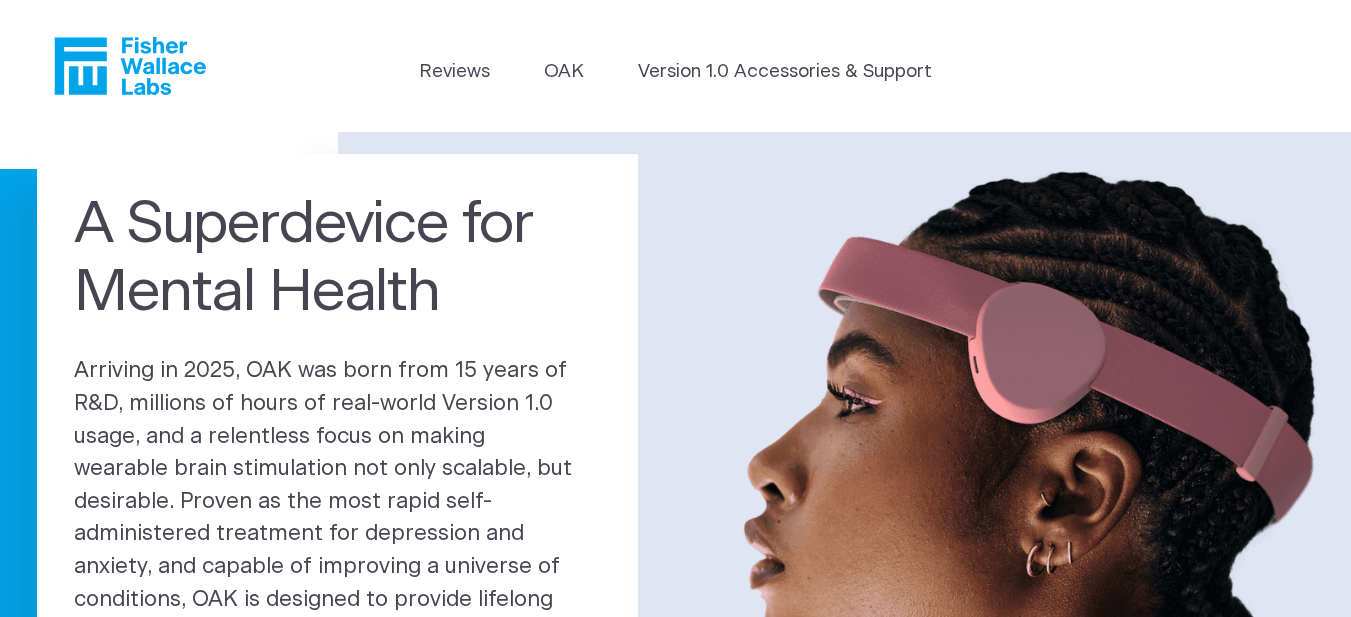 scroll, scrollTop: 0, scrollLeft: 0, axis: both 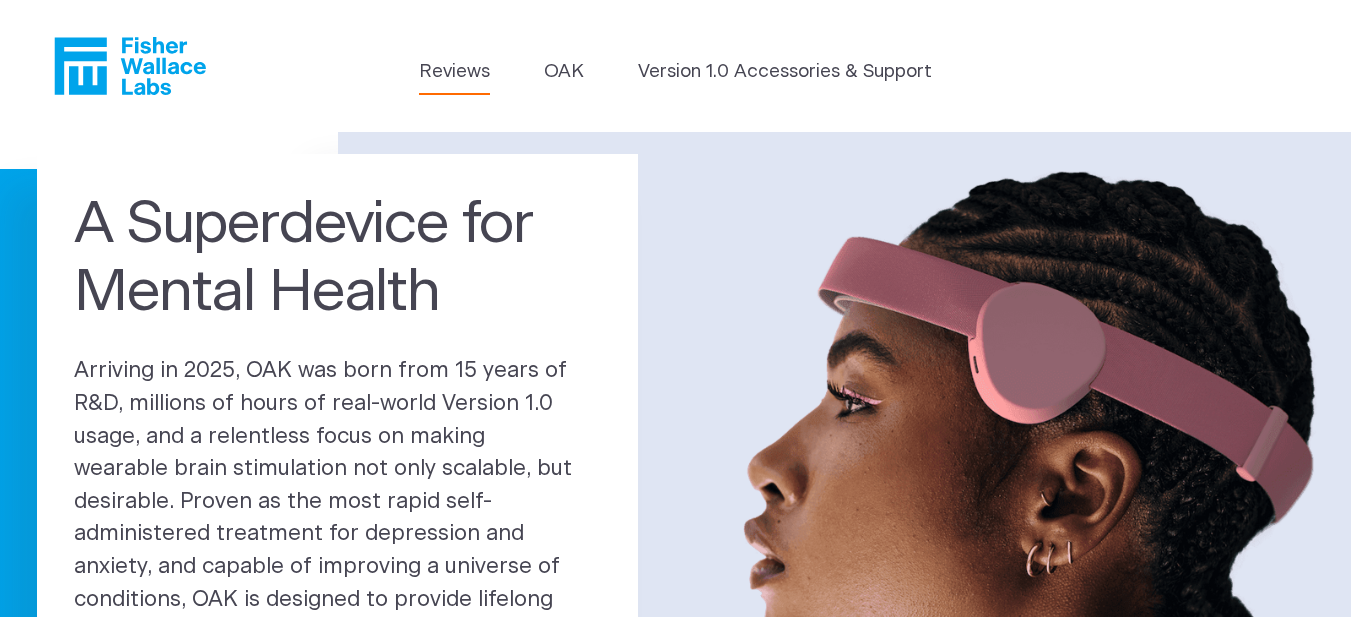 click on "Reviews" at bounding box center (454, 72) 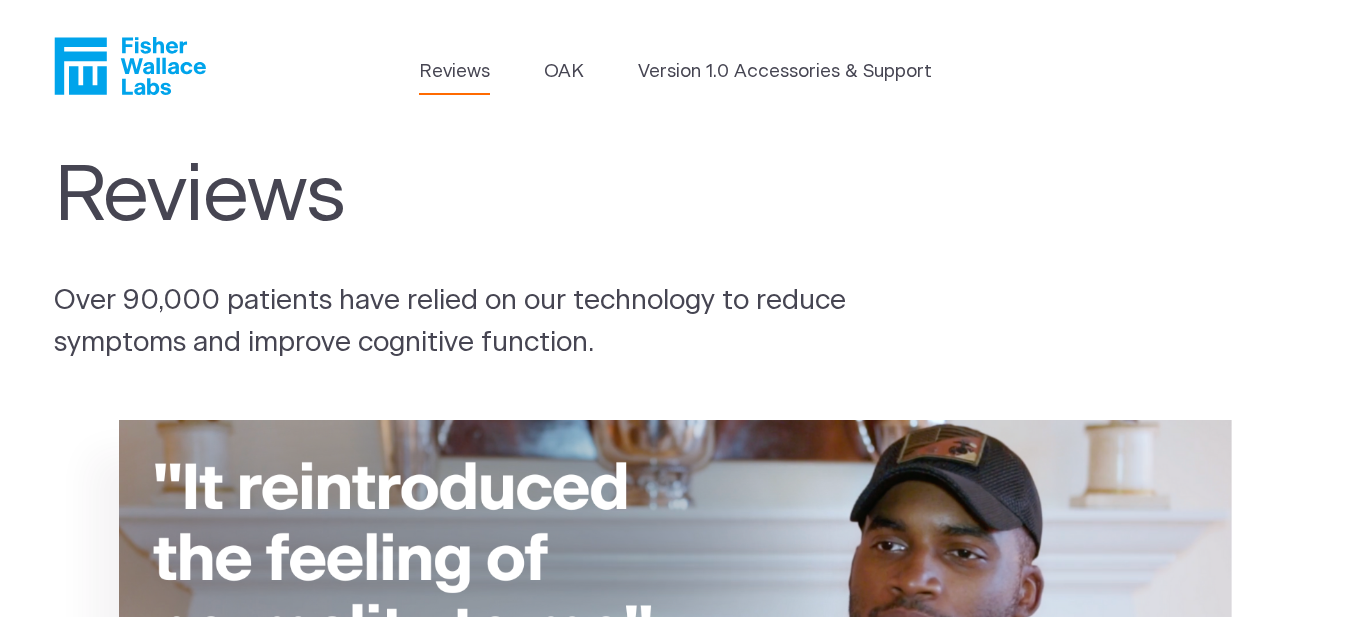 scroll, scrollTop: 0, scrollLeft: 0, axis: both 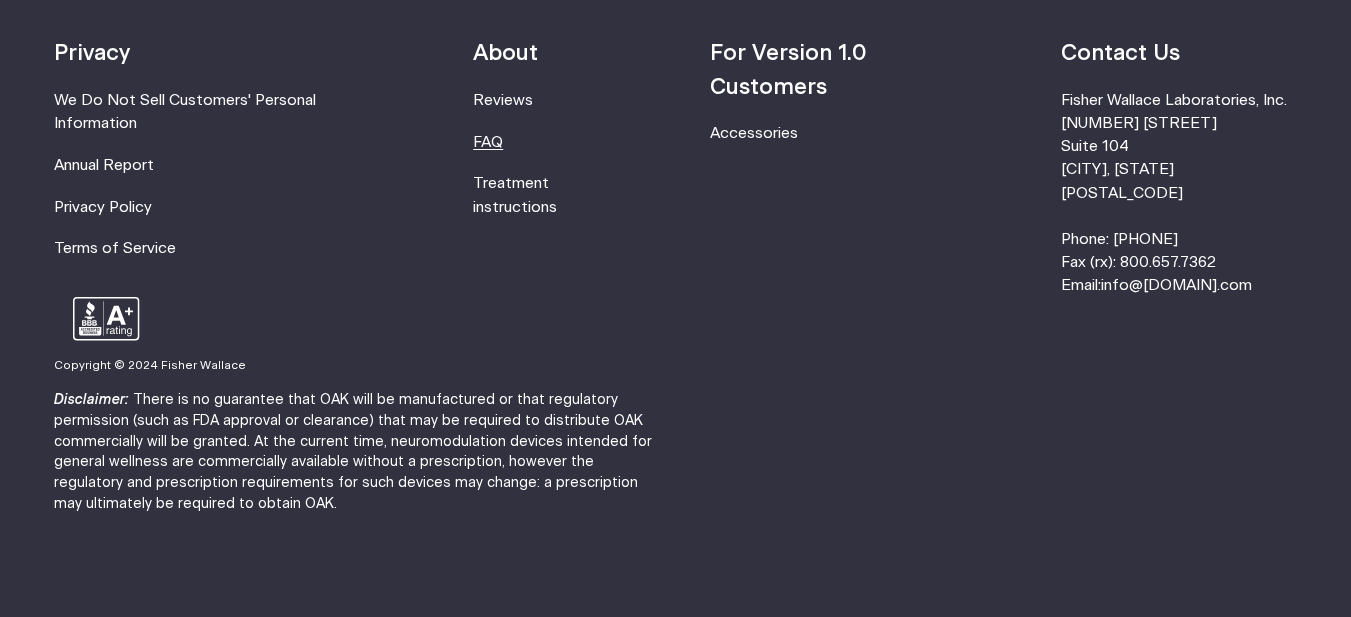 click on "FAQ" at bounding box center (488, 142) 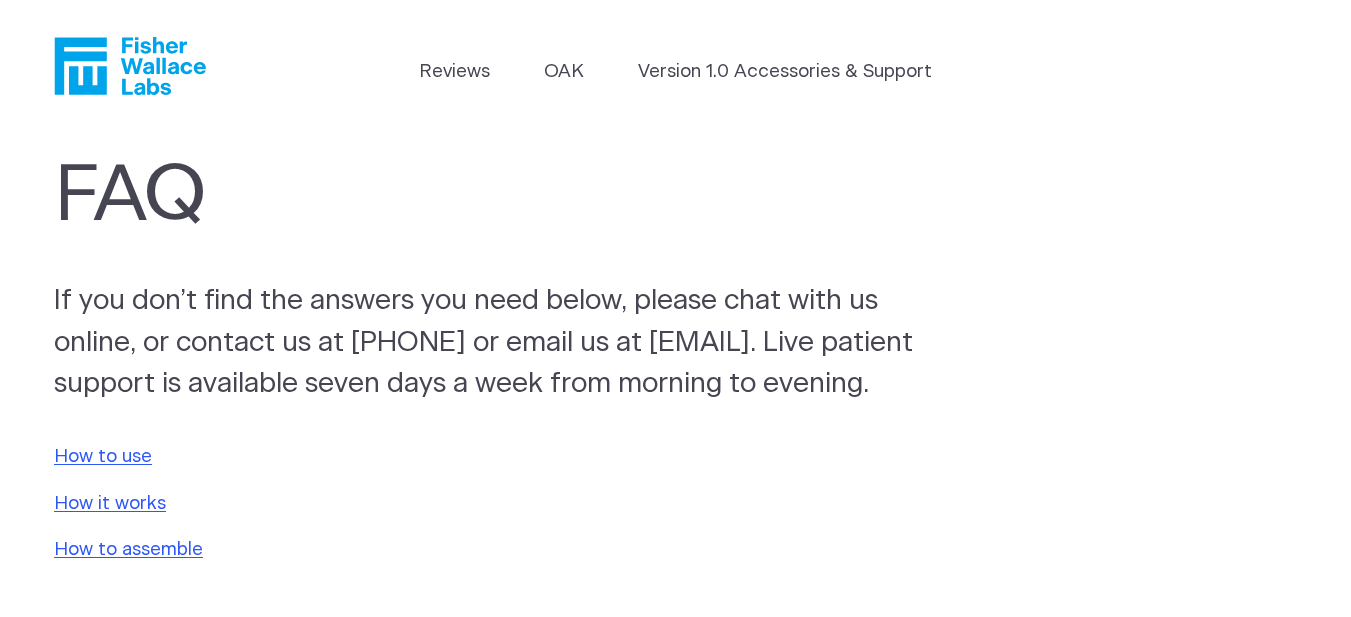 scroll, scrollTop: 0, scrollLeft: 0, axis: both 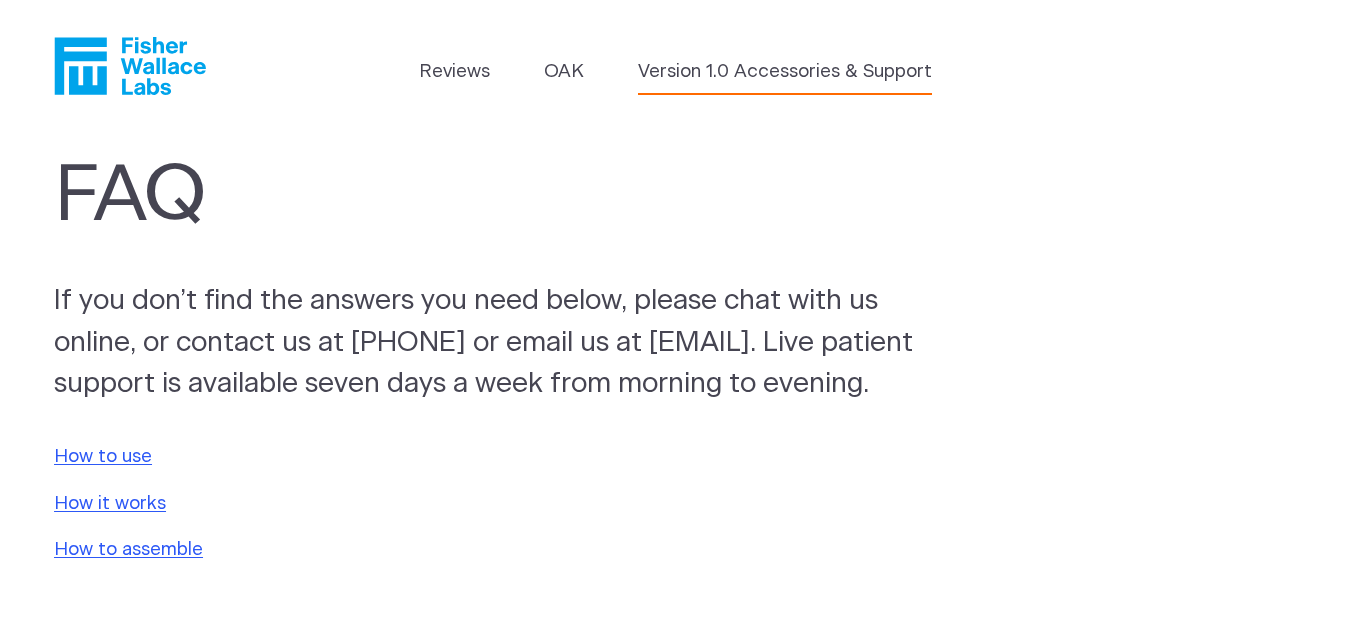 click on "Version 1.0 Accessories & Support" at bounding box center [785, 72] 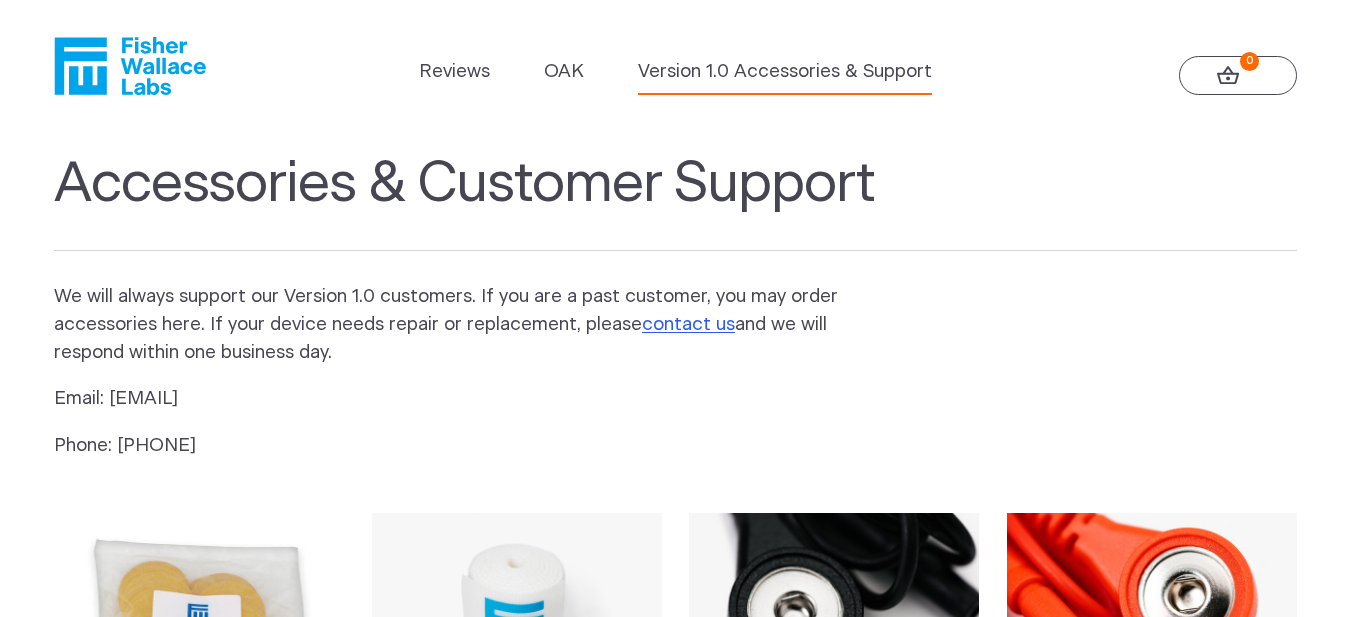 scroll, scrollTop: 0, scrollLeft: 0, axis: both 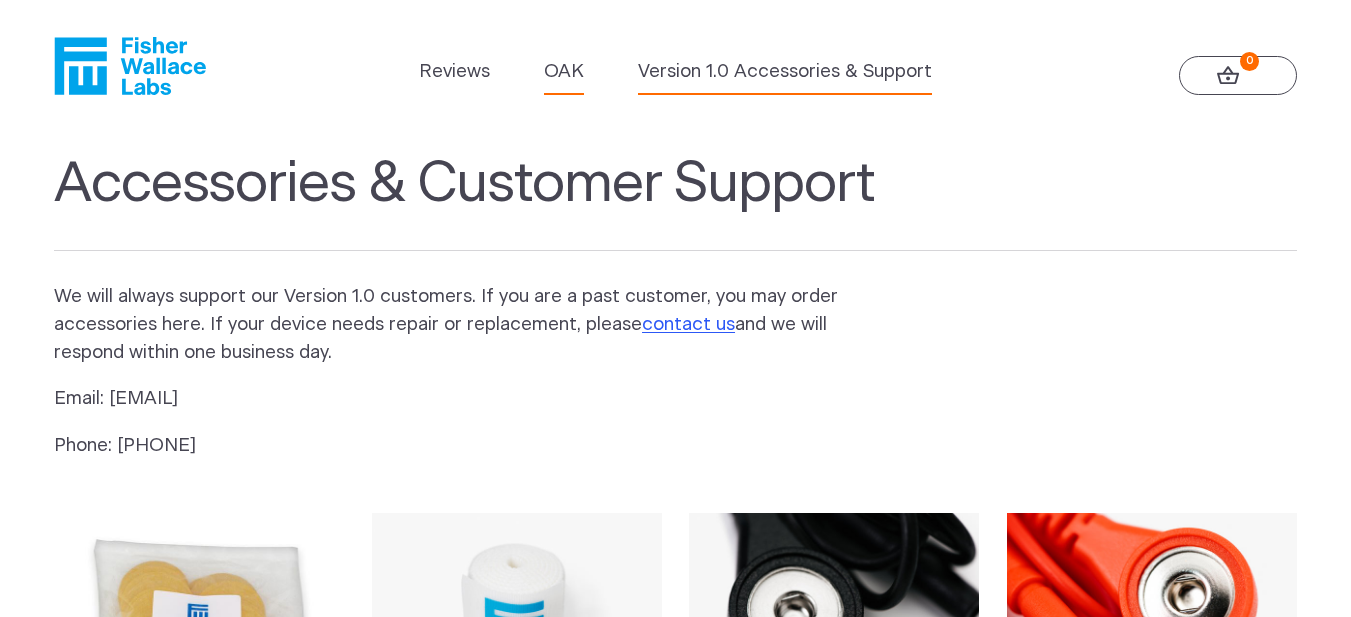 click on "OAK" at bounding box center [564, 72] 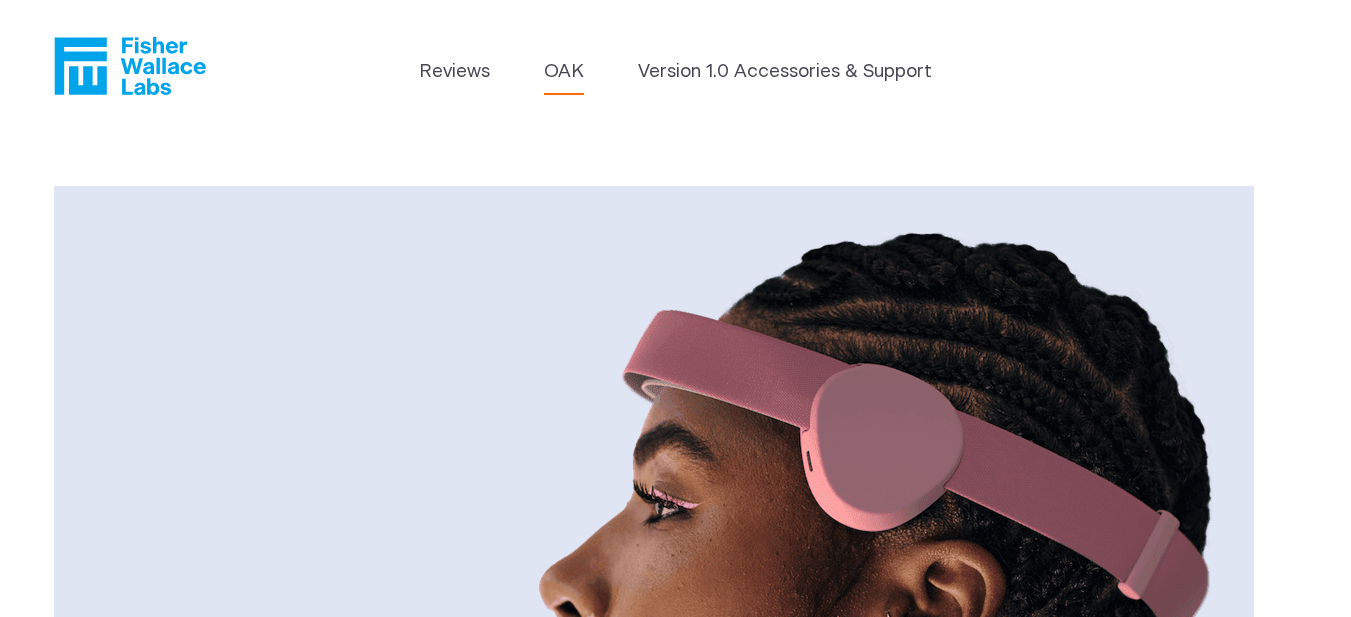 scroll, scrollTop: 0, scrollLeft: 0, axis: both 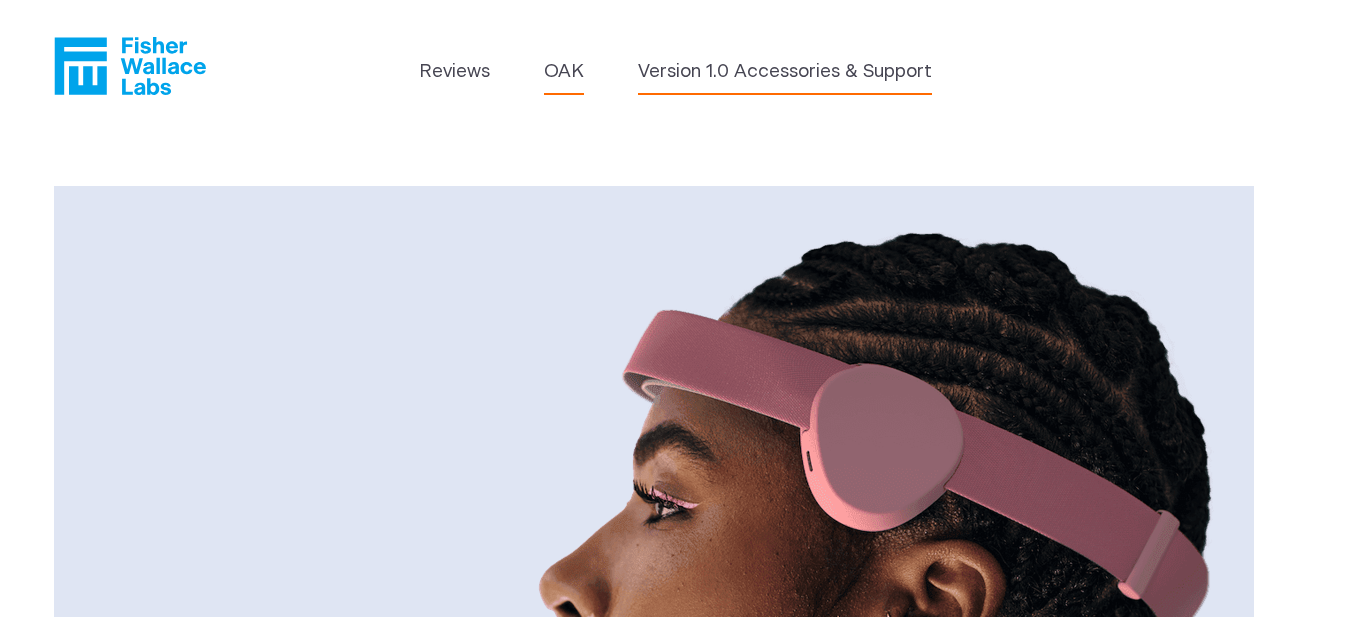 click on "Version 1.0 Accessories & Support" at bounding box center (785, 72) 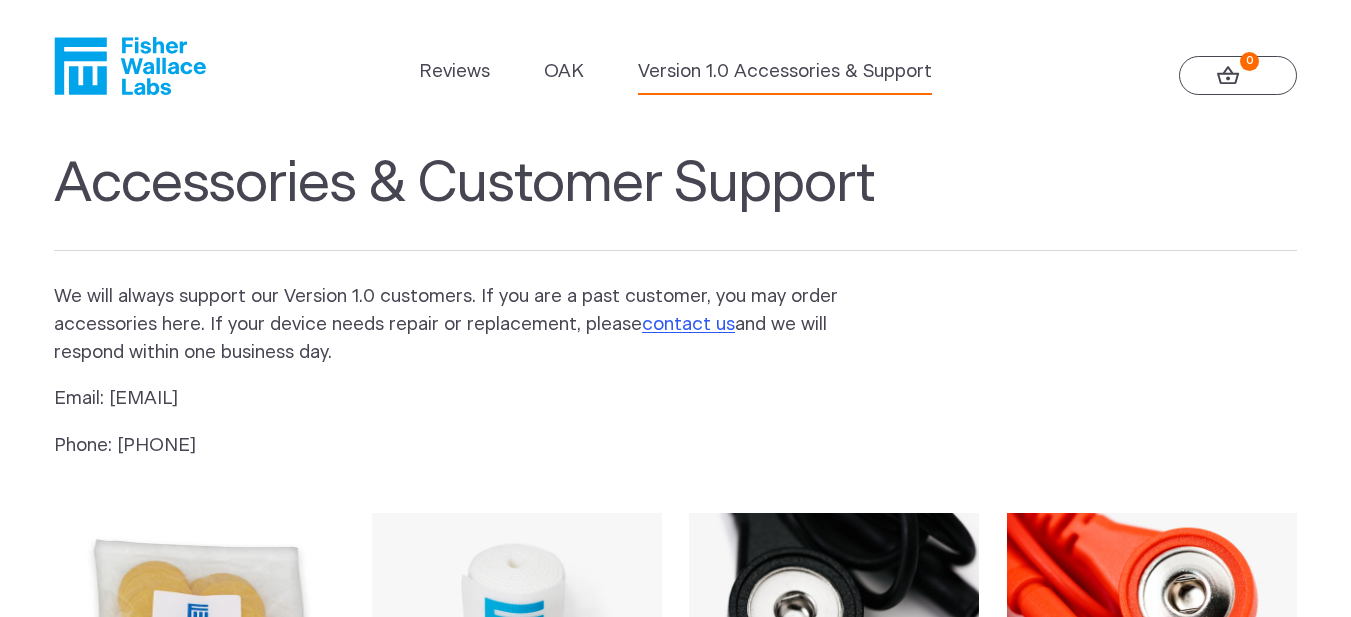 scroll, scrollTop: 0, scrollLeft: 0, axis: both 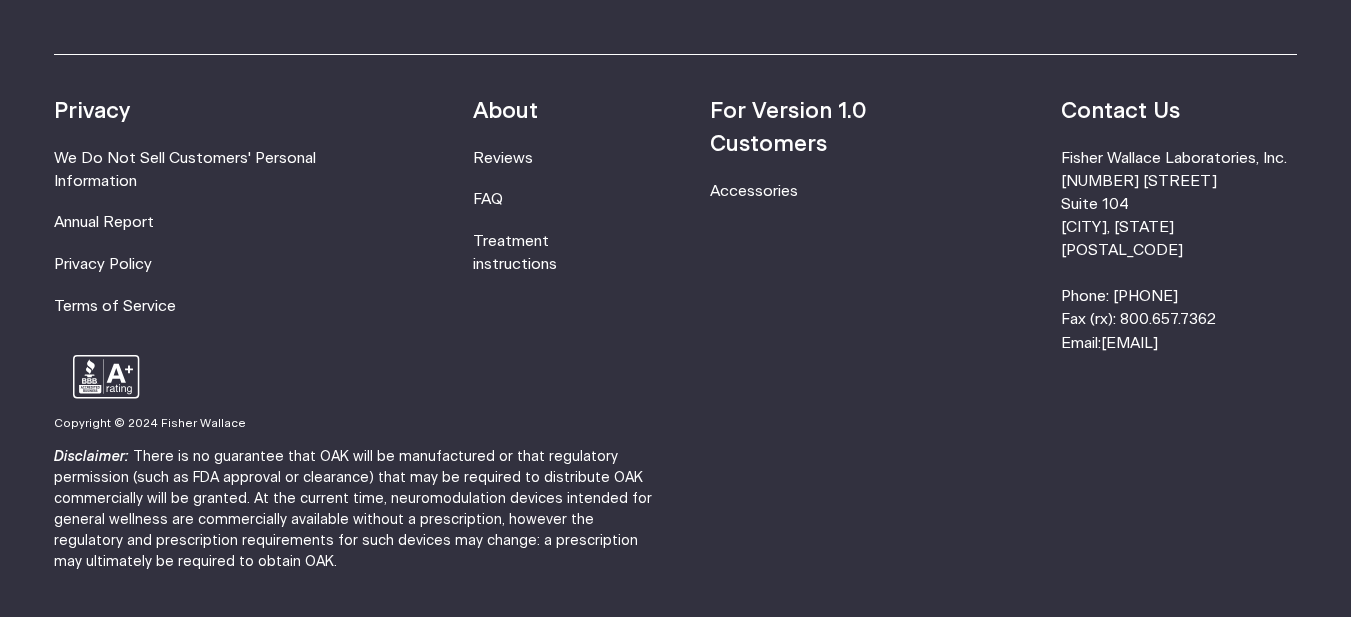 click on "Sign up...
Learn more about our groundbreaking technology.
Submit
By submitting your email address you confirm you are over 21 and agree to the Fisher Wallace Privacy Policy.
Resources
Accessories
Privacy
We Do Not Sell Customers' Personal Information
About" at bounding box center (675, 167) 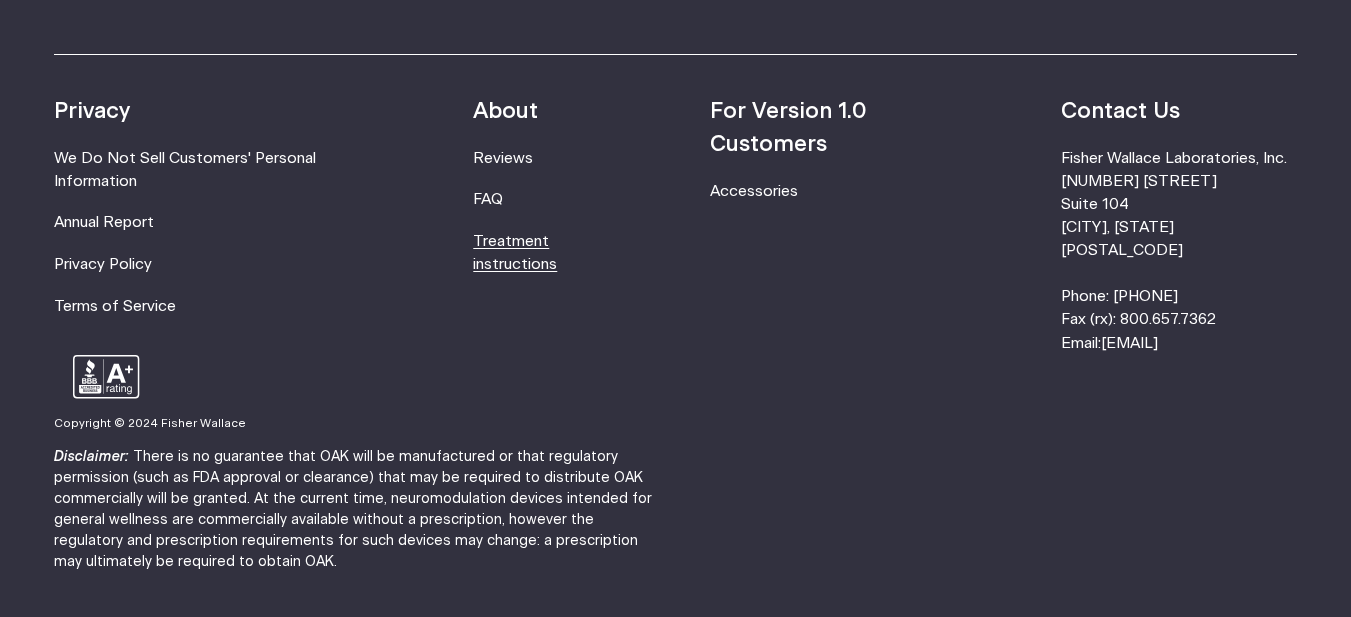click on "Treatment instructions" at bounding box center (515, 253) 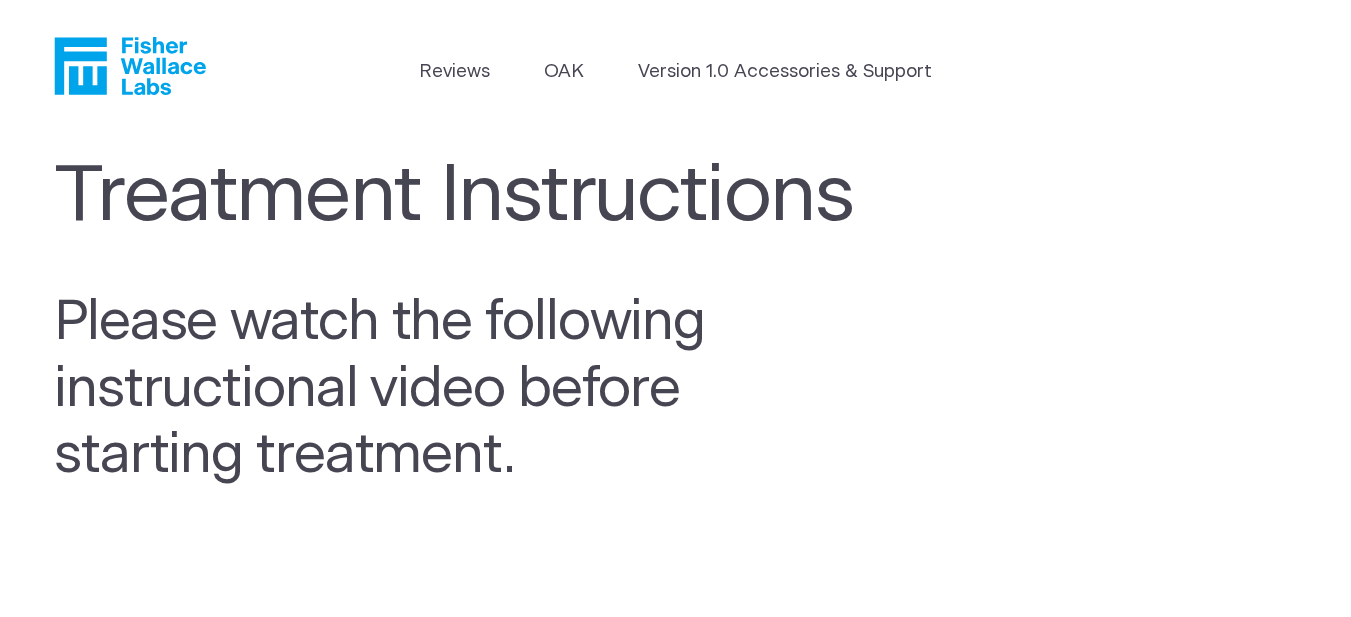 scroll, scrollTop: 0, scrollLeft: 0, axis: both 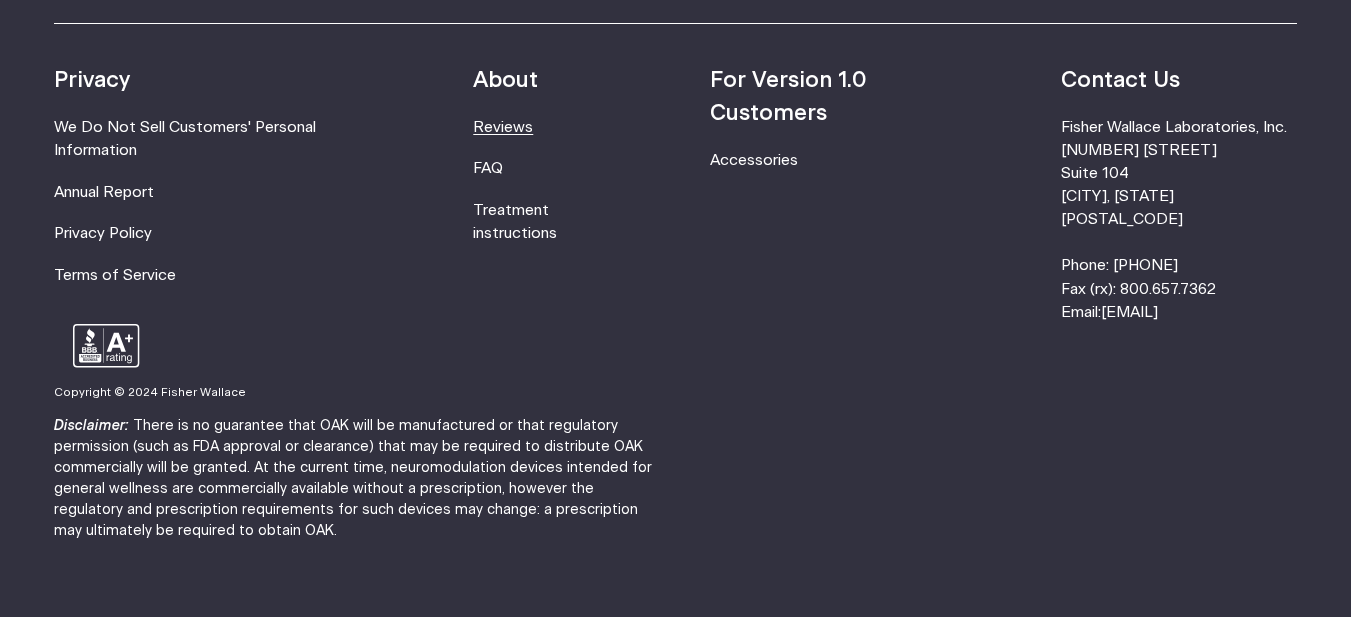 click on "Reviews" at bounding box center [503, 127] 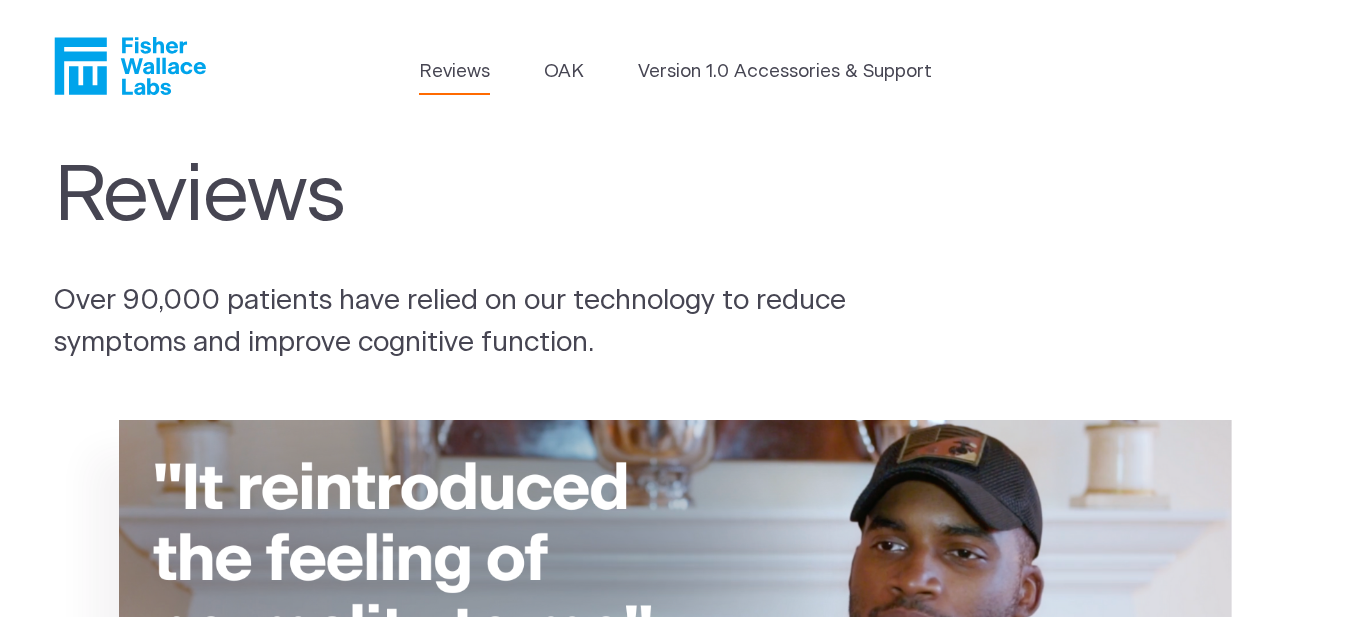 scroll, scrollTop: 0, scrollLeft: 0, axis: both 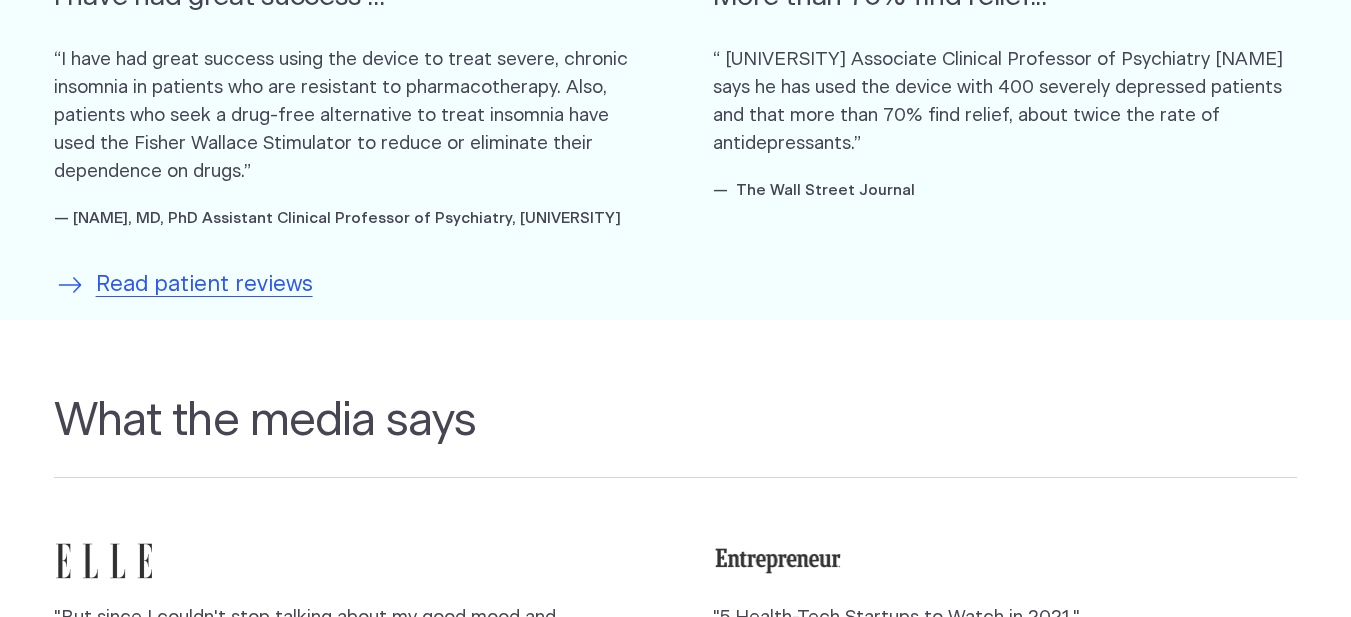 click on "Read patient reviews" at bounding box center [204, 285] 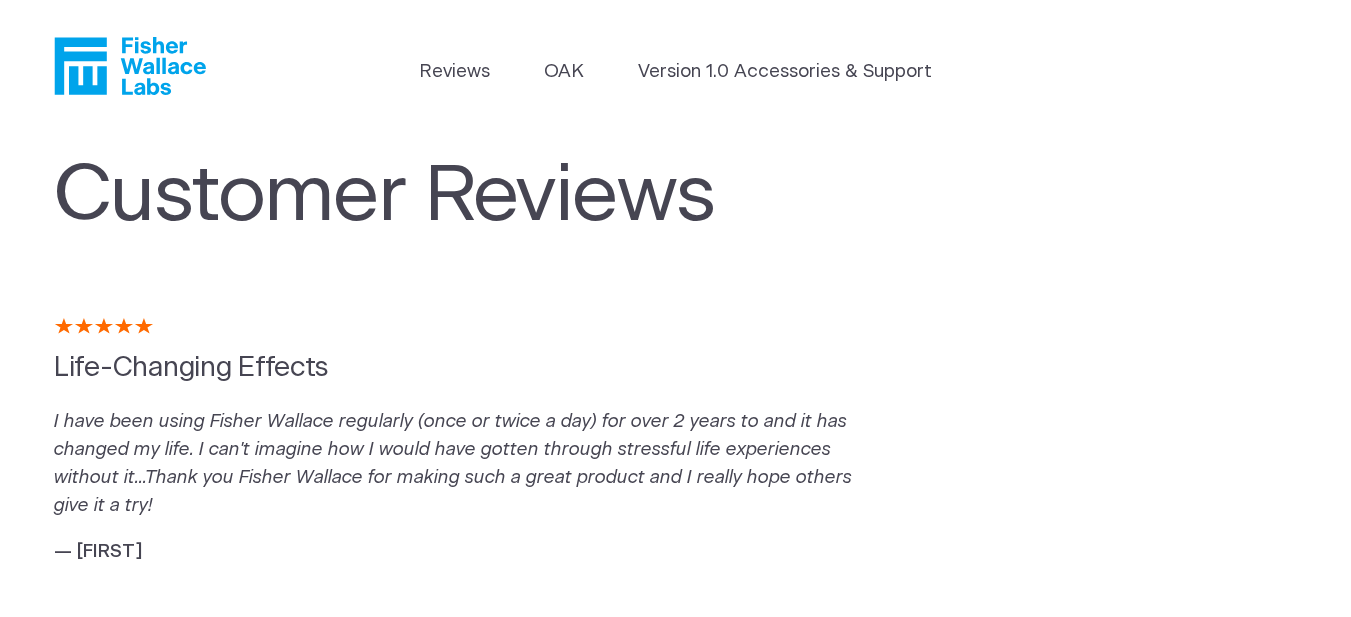 scroll, scrollTop: 0, scrollLeft: 0, axis: both 